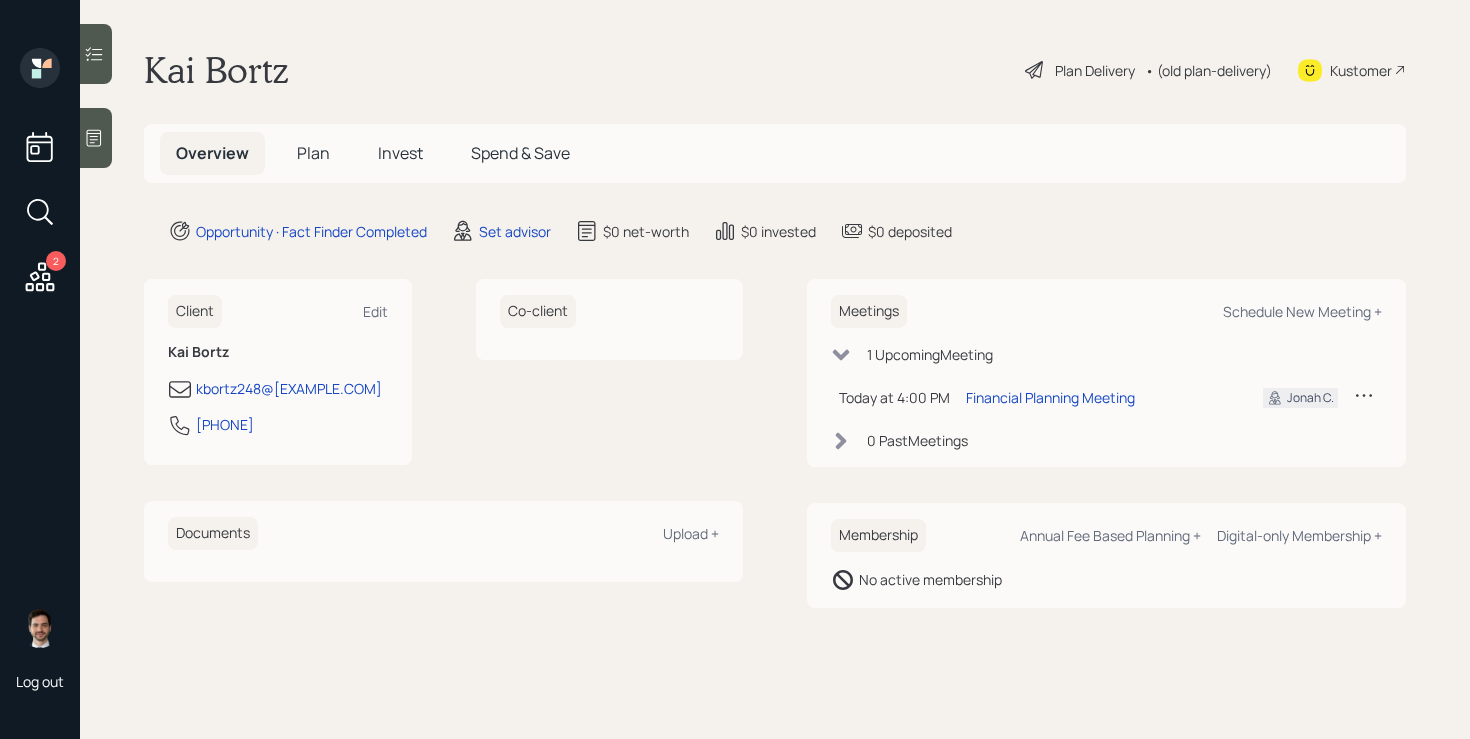 scroll, scrollTop: 0, scrollLeft: 0, axis: both 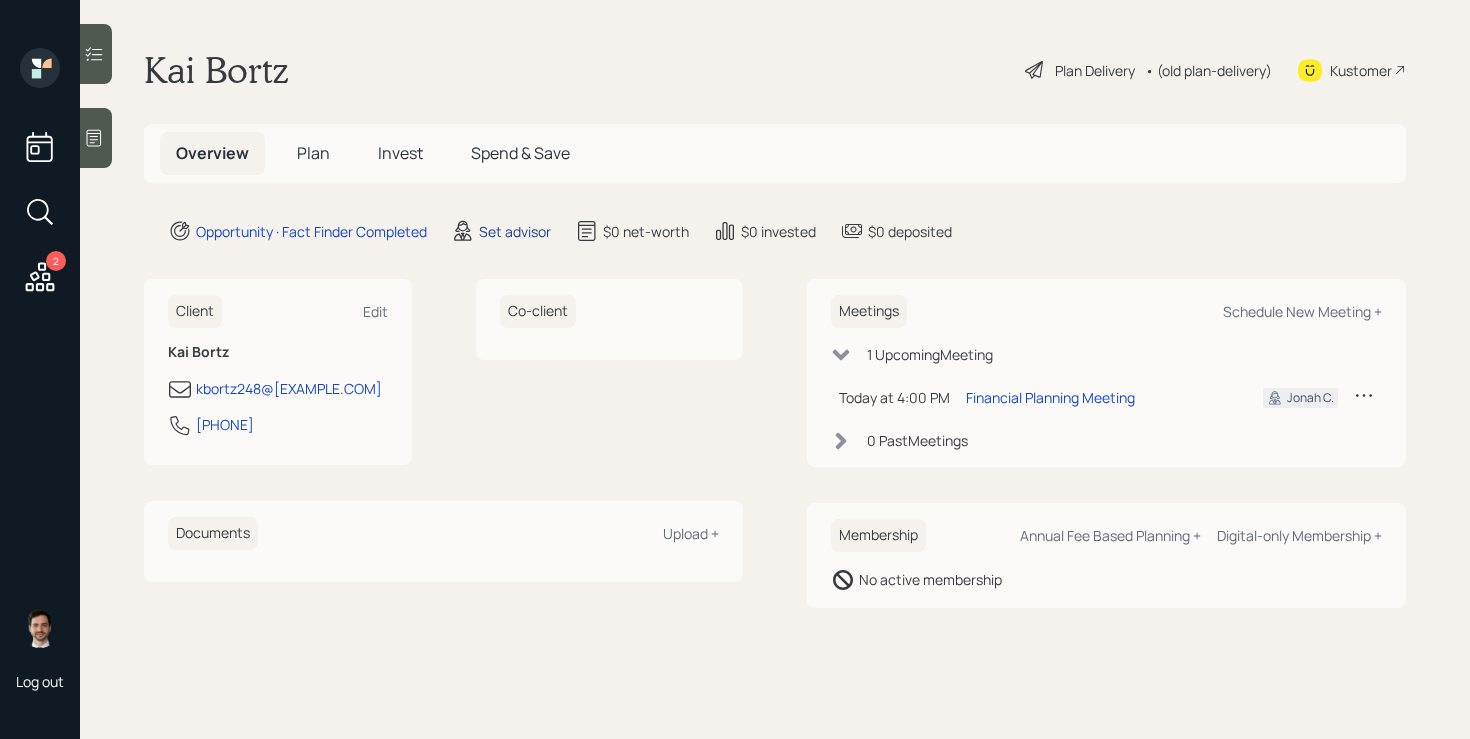 click on "Set advisor" at bounding box center [515, 231] 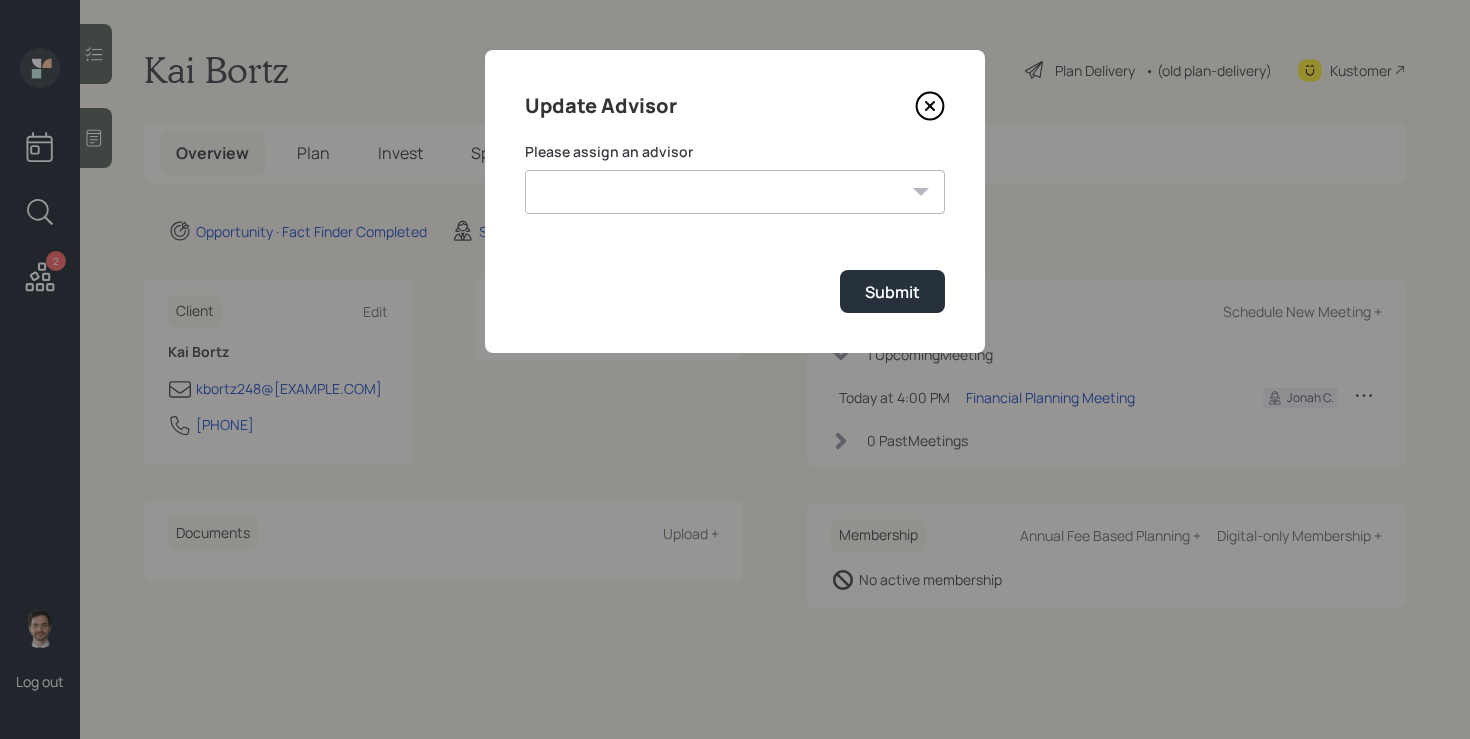 click on "Jonah Coleman Tyler End Michael Russo Treva Nostdahl Eric Schwartz James DiStasi Hunter Neumayer Sami Boghos Harrison Schaefer" at bounding box center (735, 192) 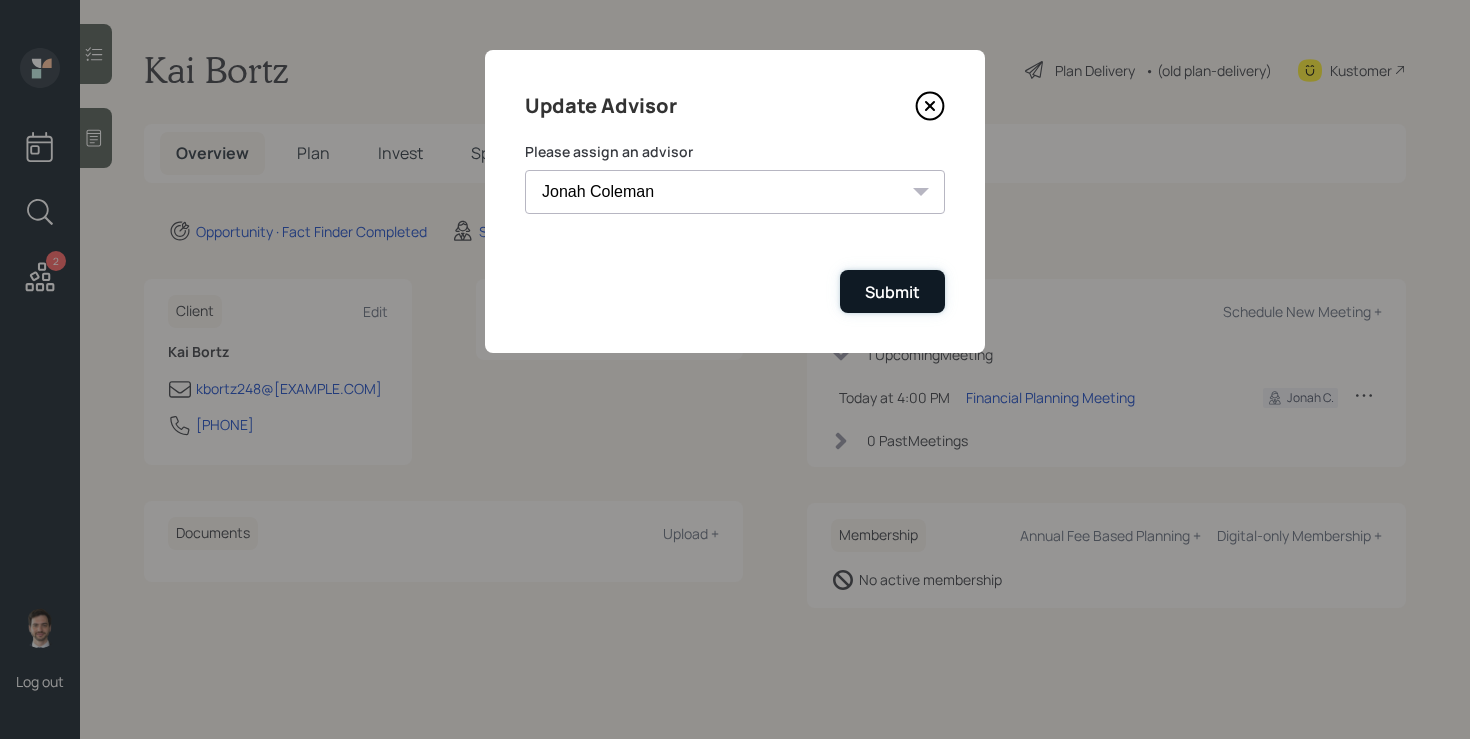 click on "Submit" at bounding box center [892, 291] 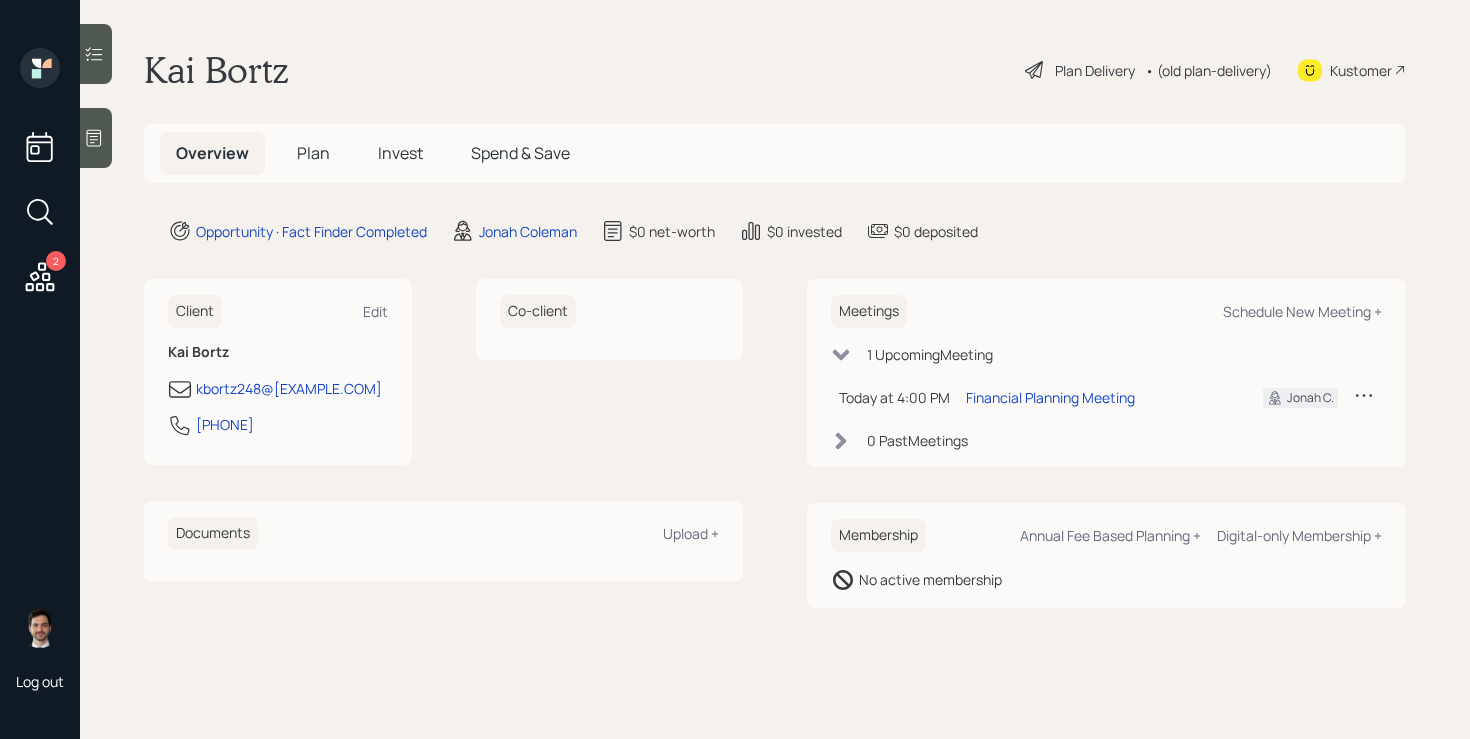 click on "Plan" at bounding box center [313, 153] 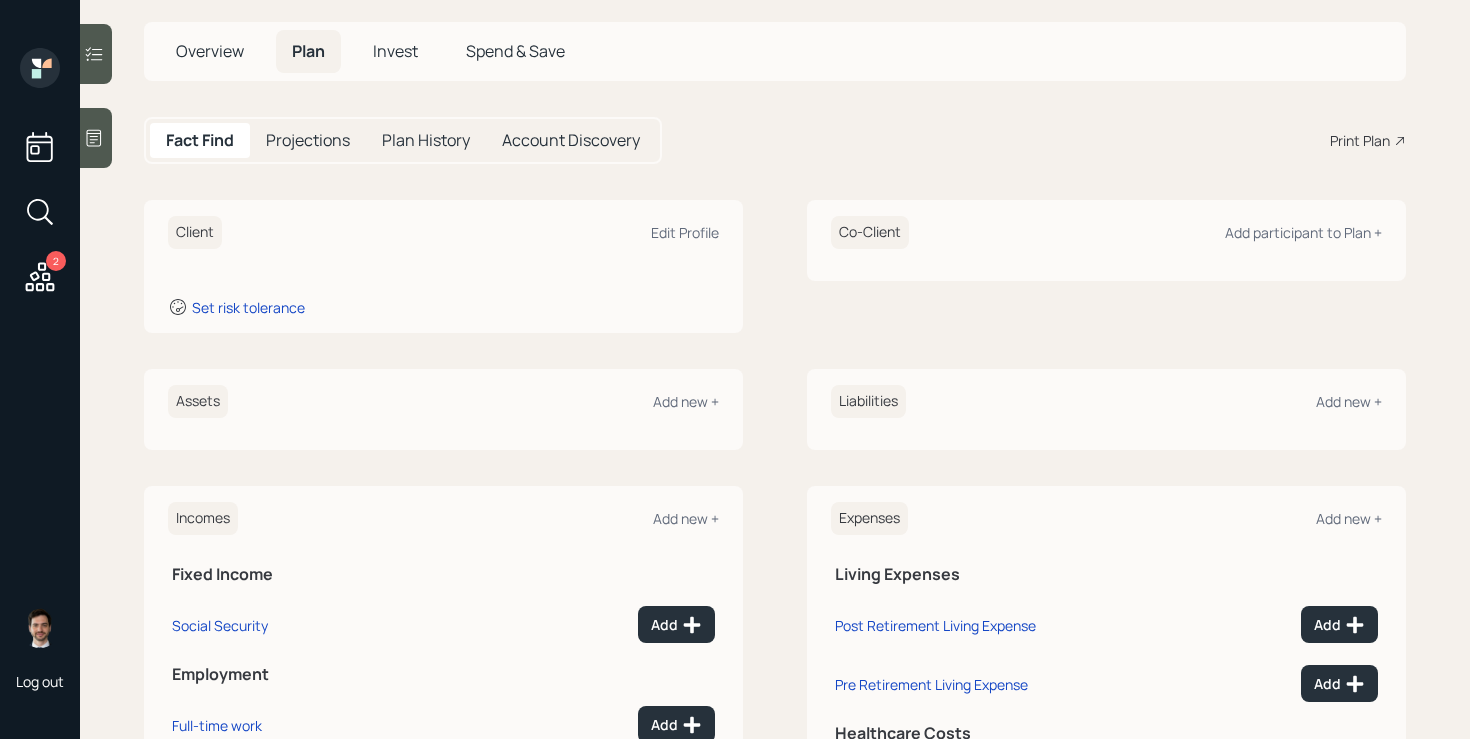 scroll, scrollTop: 104, scrollLeft: 0, axis: vertical 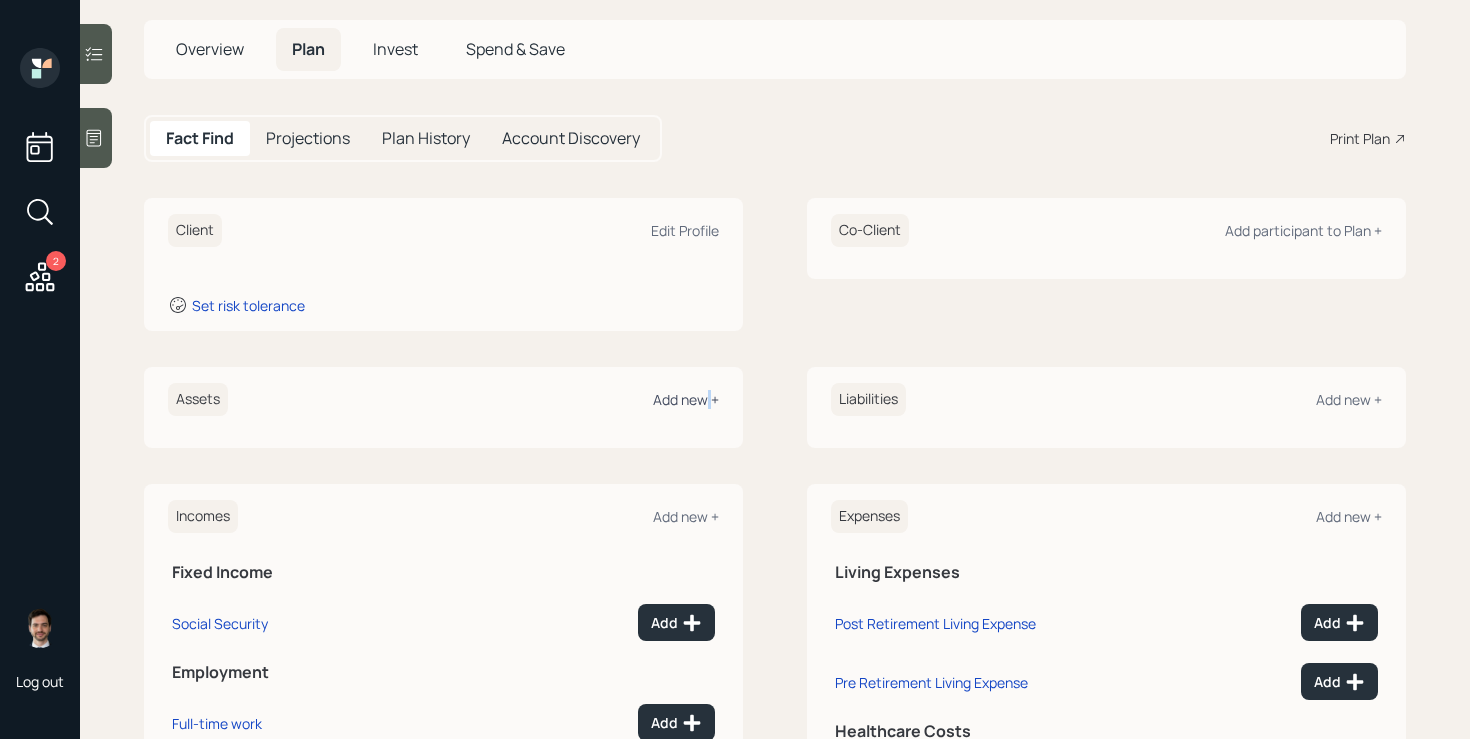 click on "Add new +" at bounding box center [686, 399] 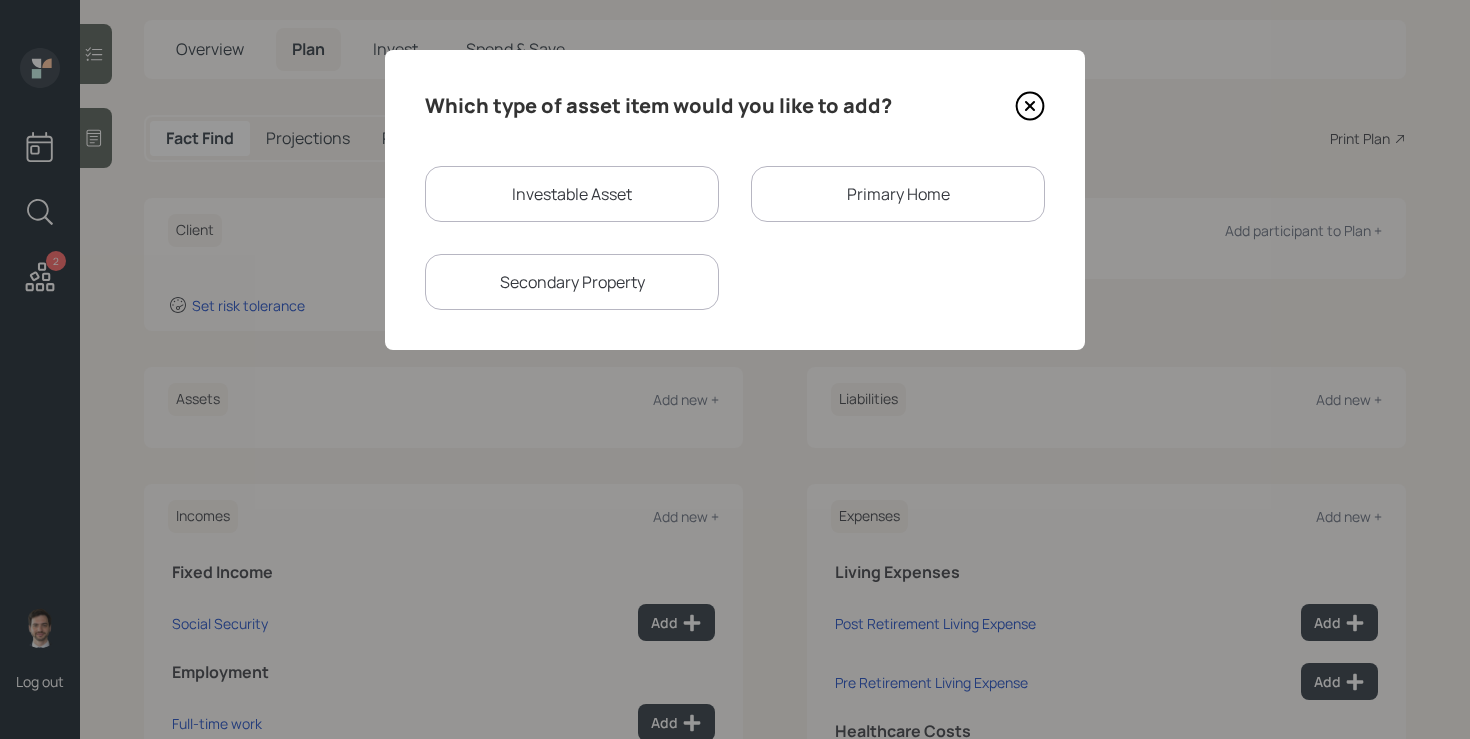 click on "Investable Asset" at bounding box center [572, 194] 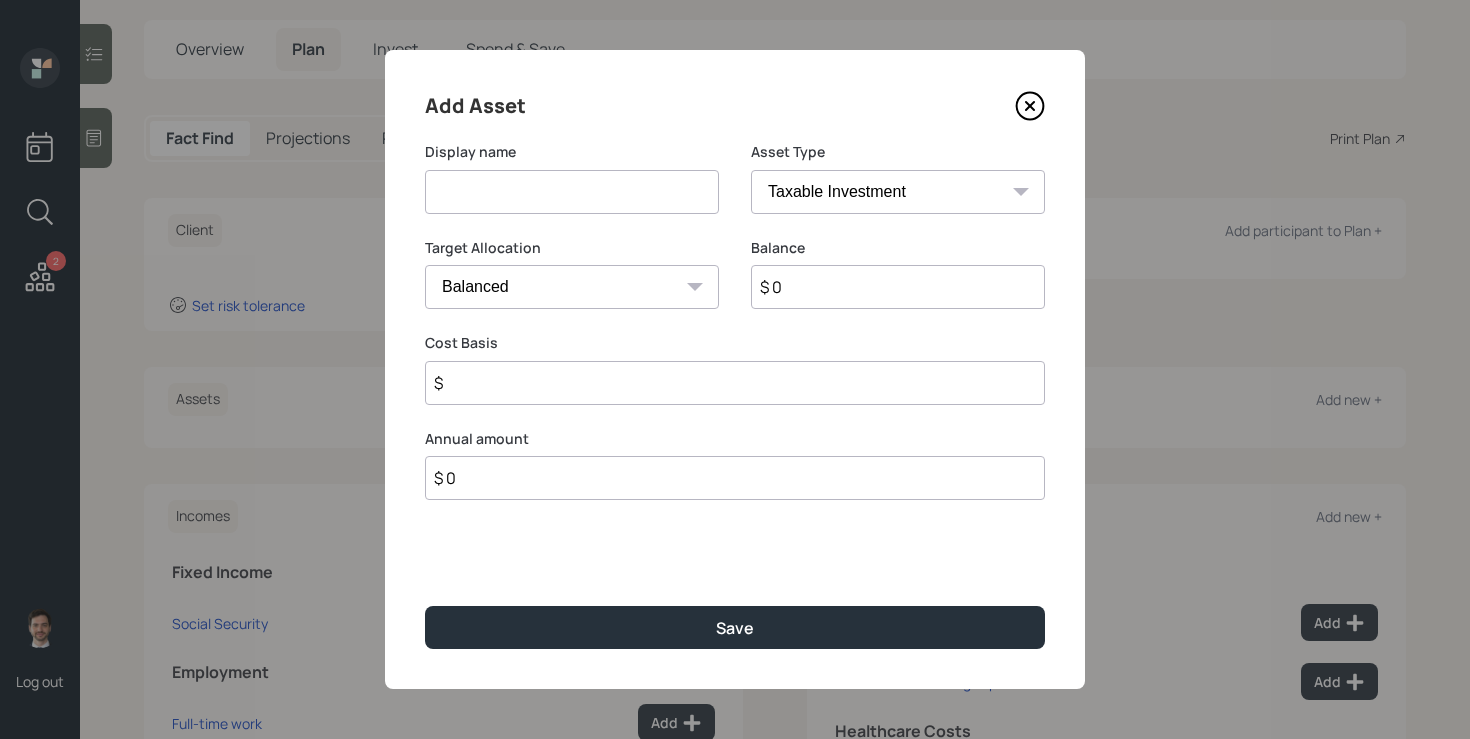 click at bounding box center [572, 192] 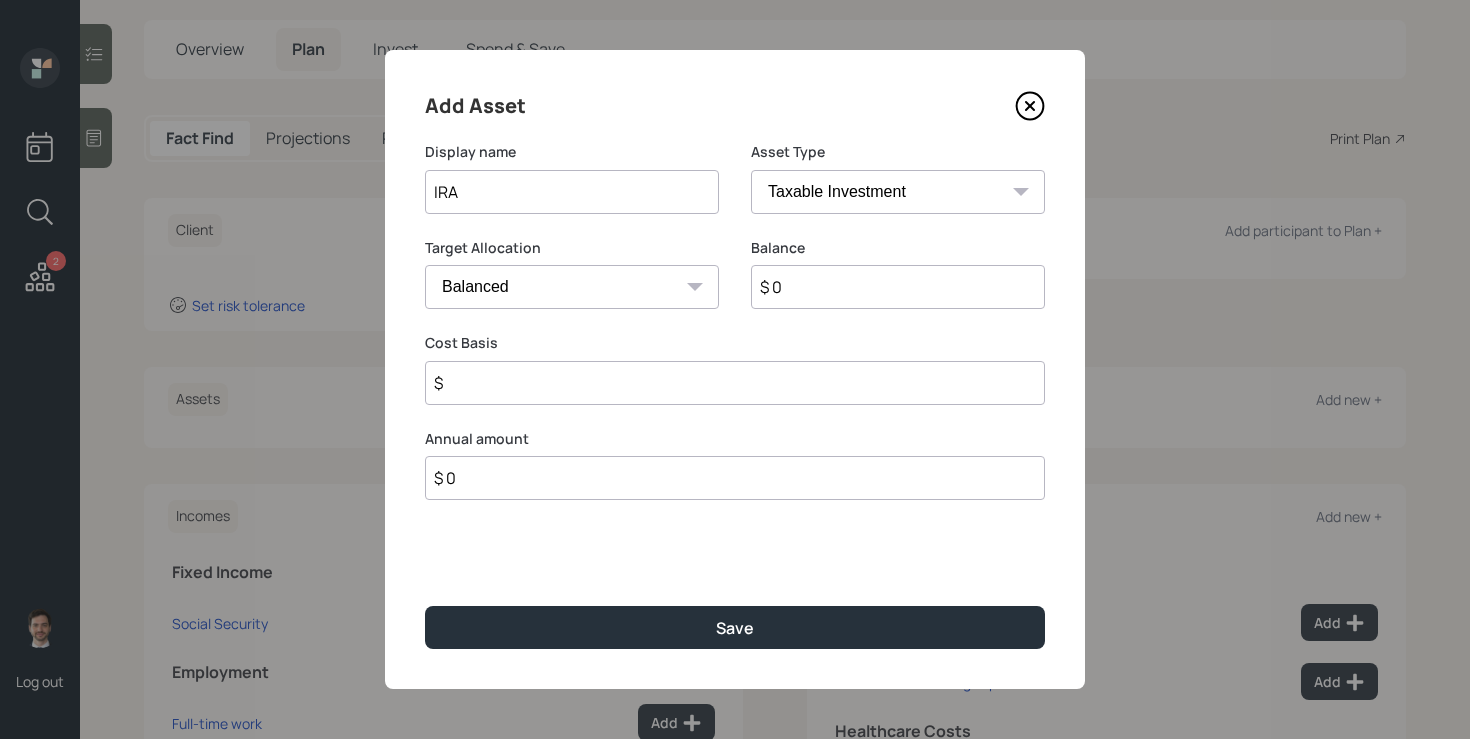 type on "IRA" 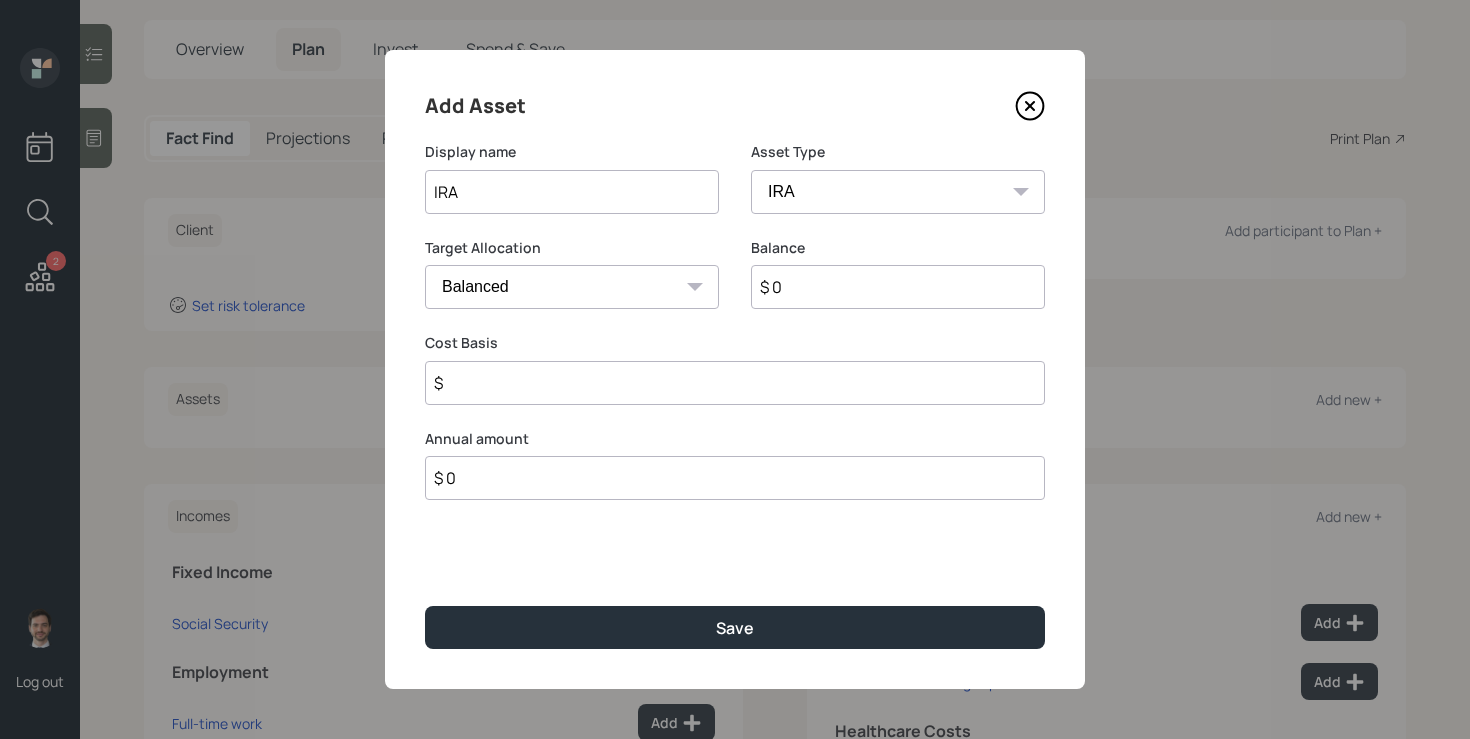 type on "$" 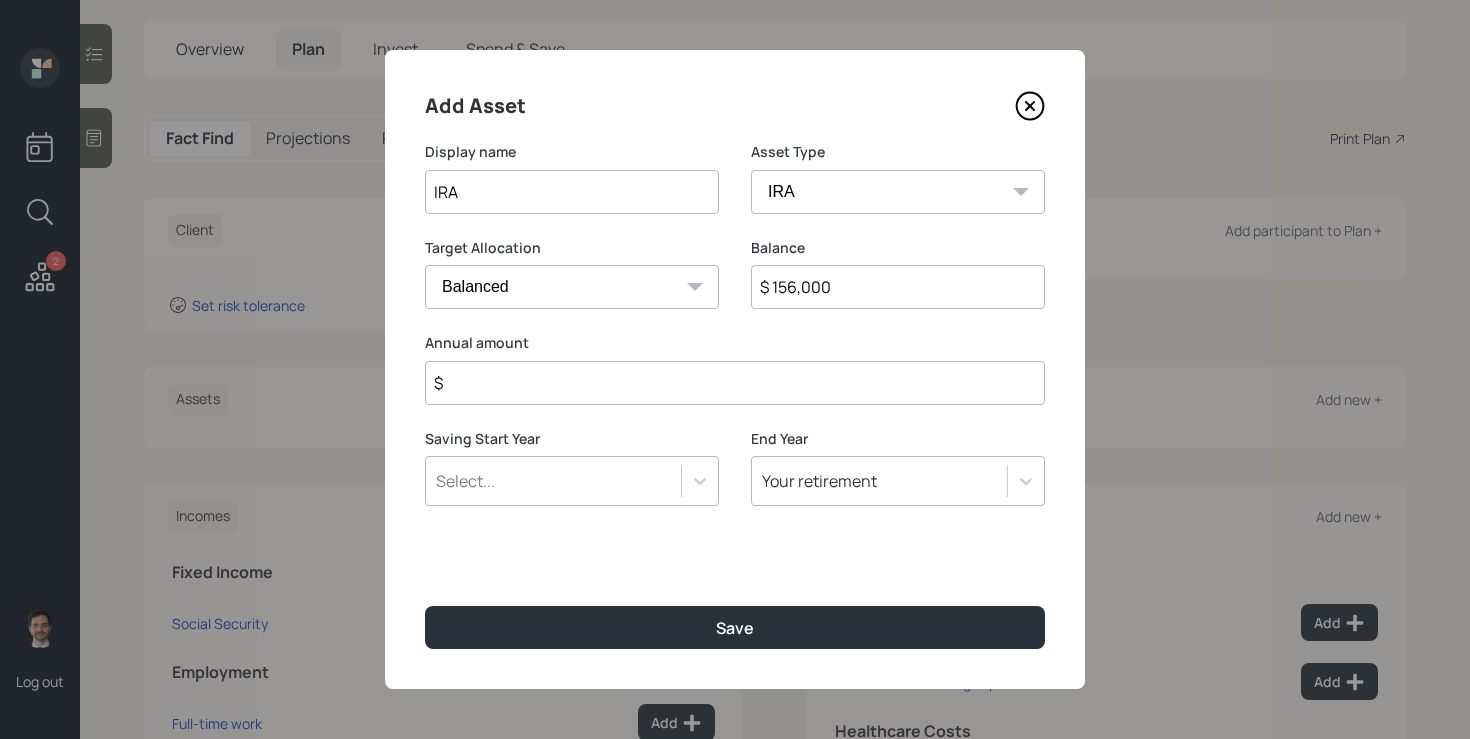 type on "$ 156,000" 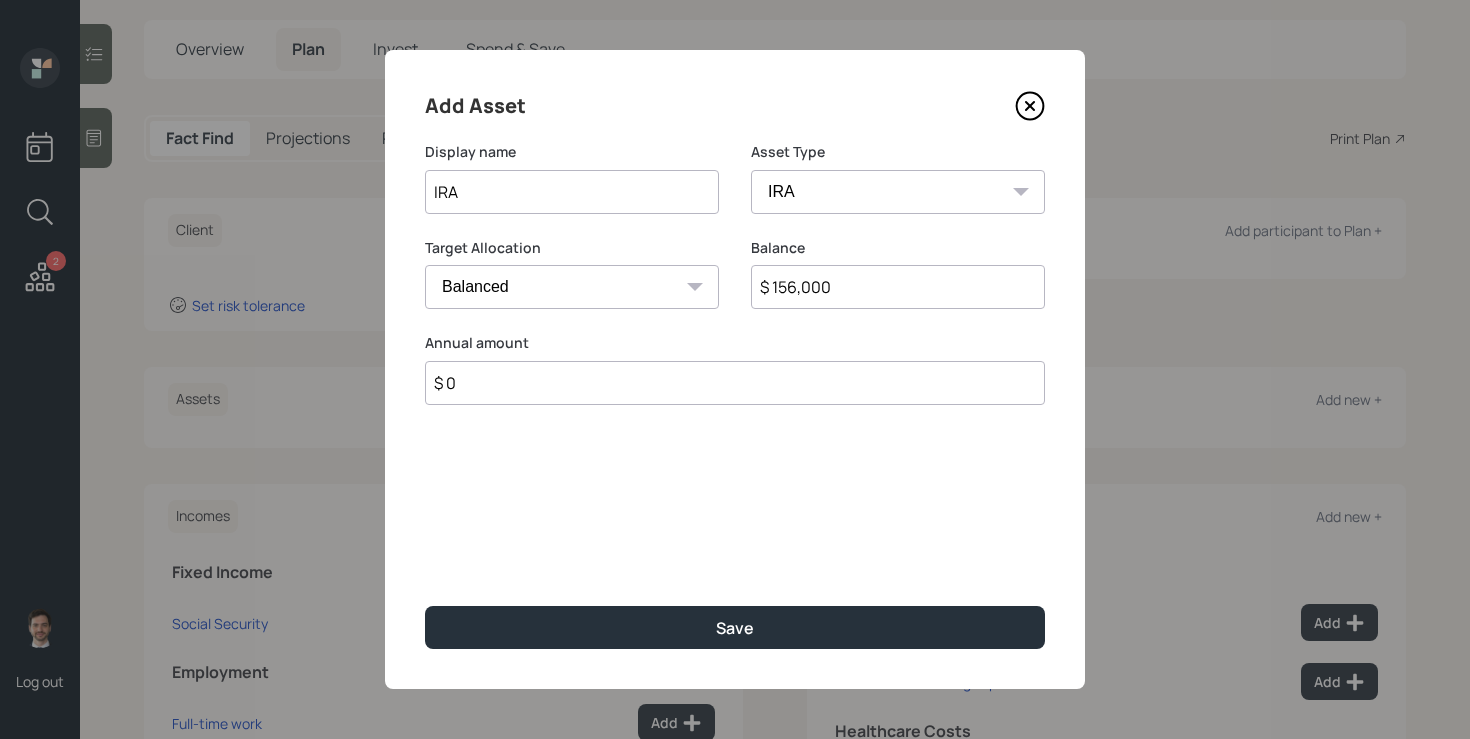 type on "$ 0" 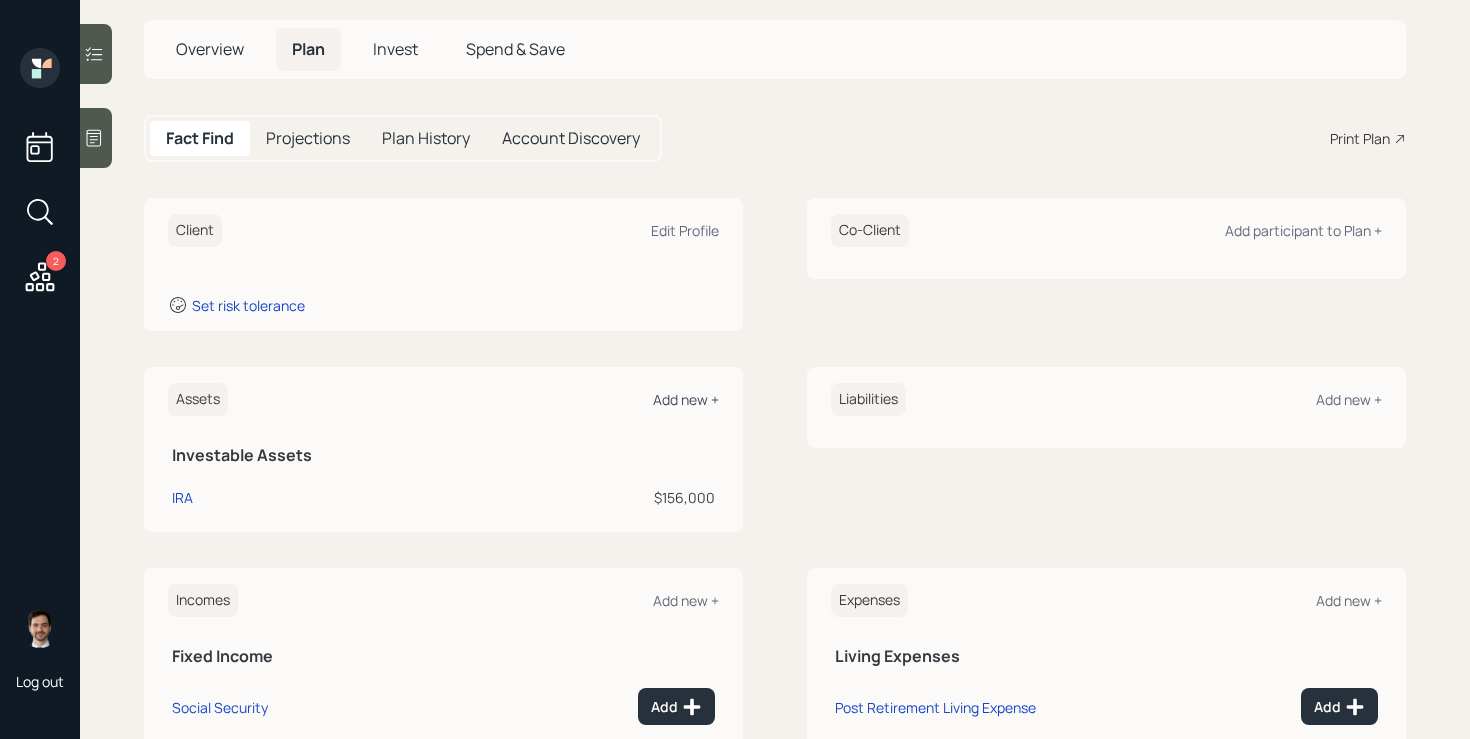 click on "Add new +" at bounding box center (686, 399) 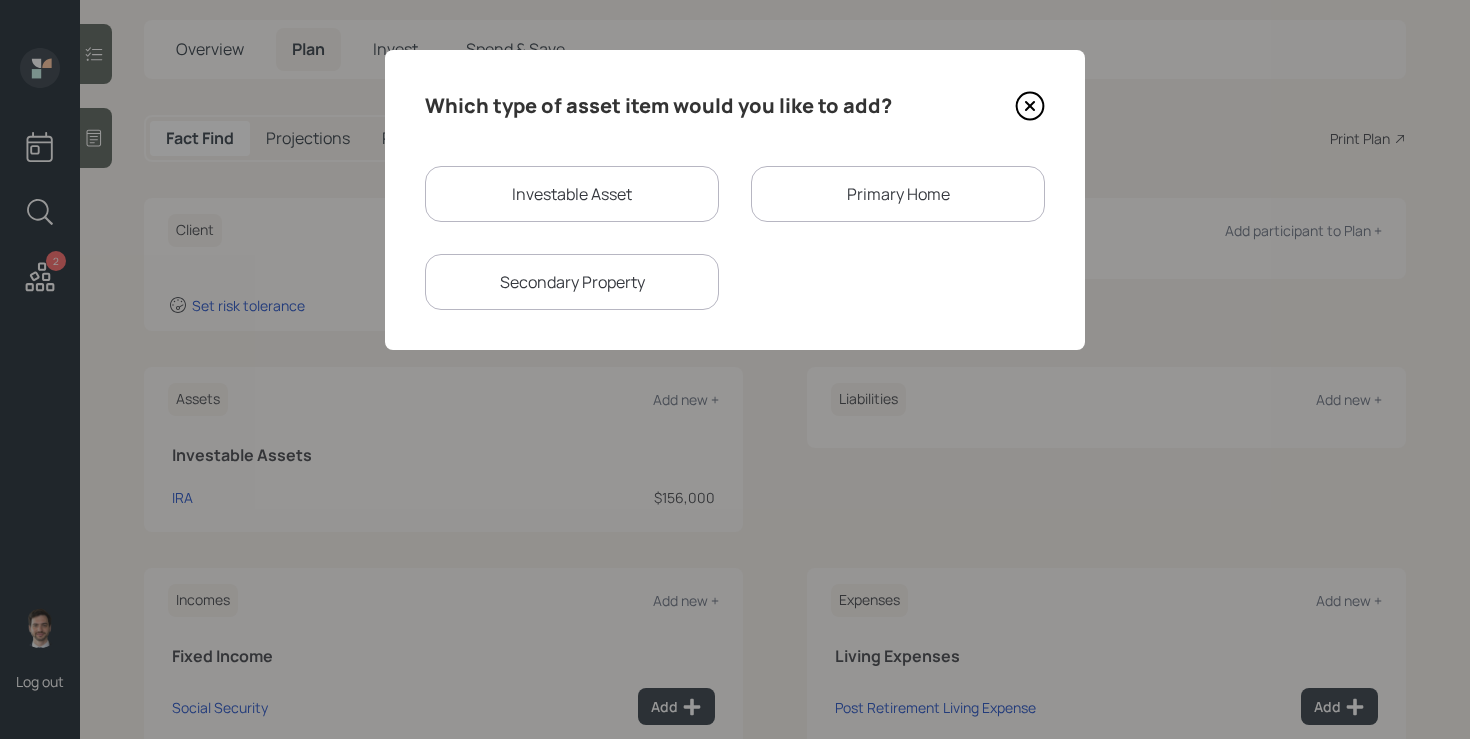 click on "Investable Asset" at bounding box center [572, 194] 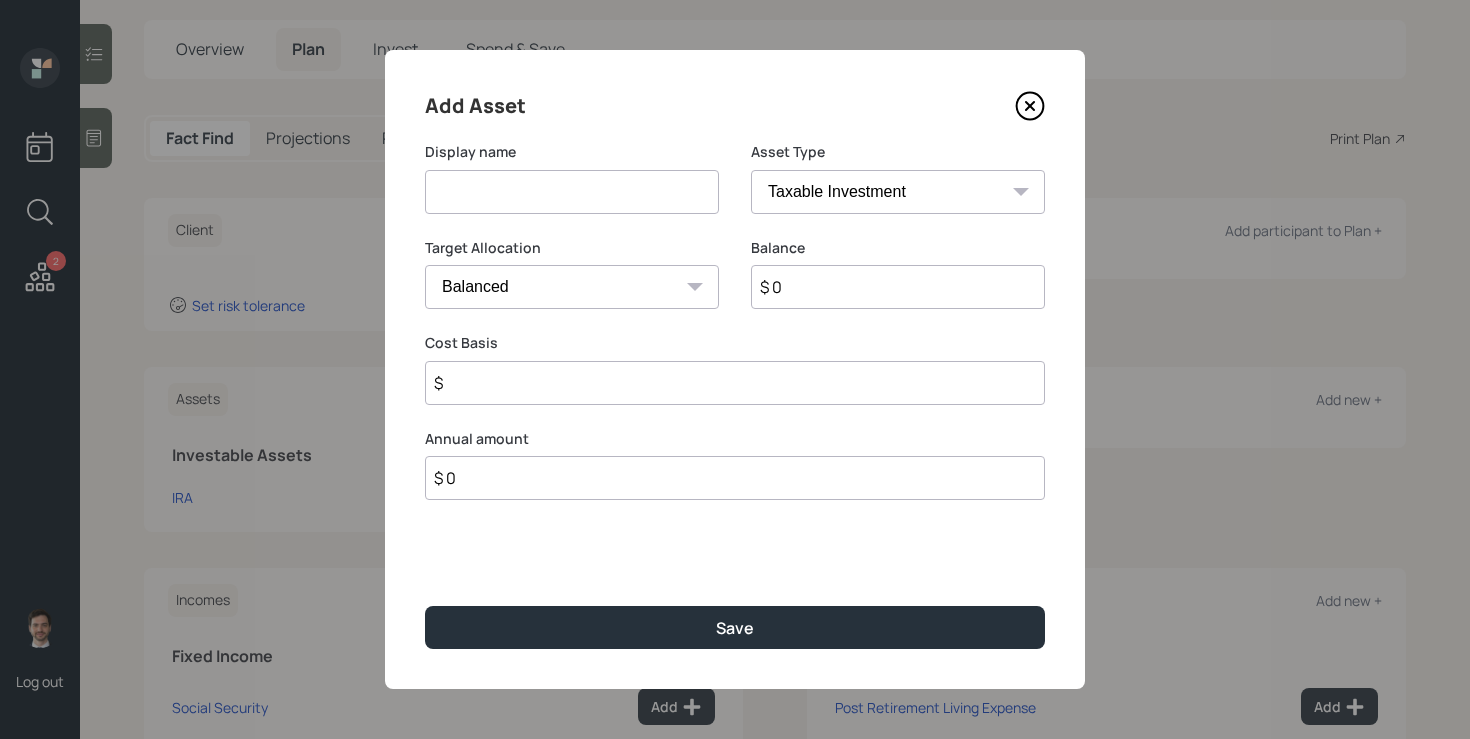 click at bounding box center [572, 192] 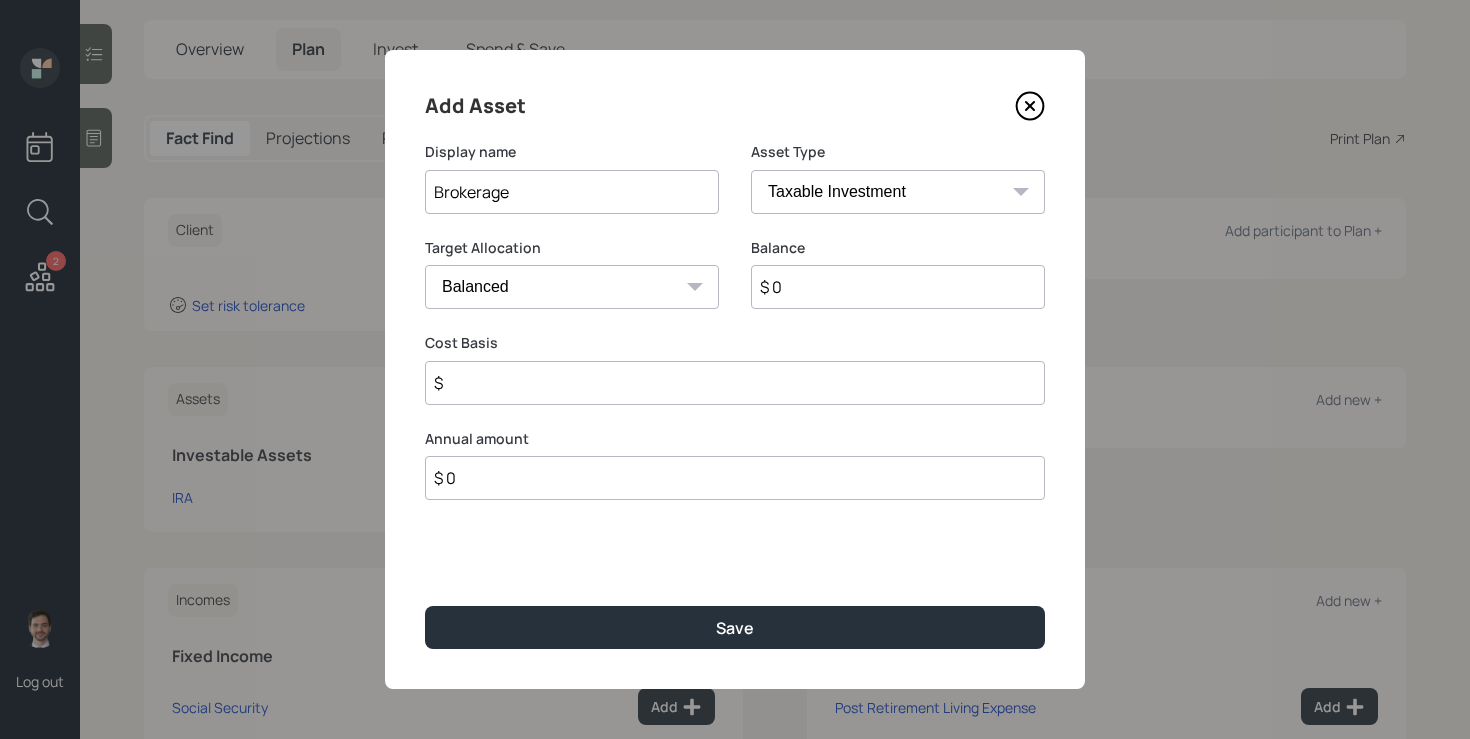 type on "Brokerage" 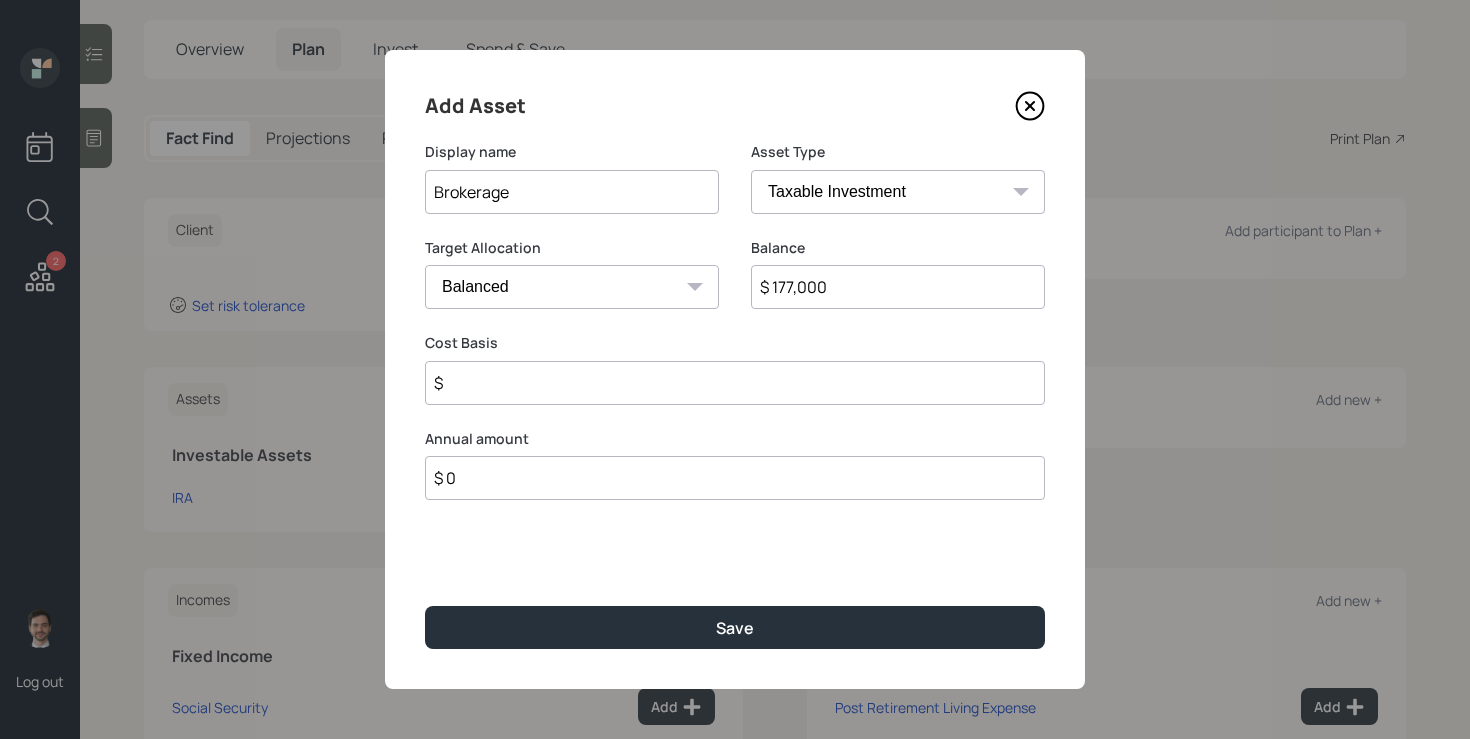 type on "$ 177,000" 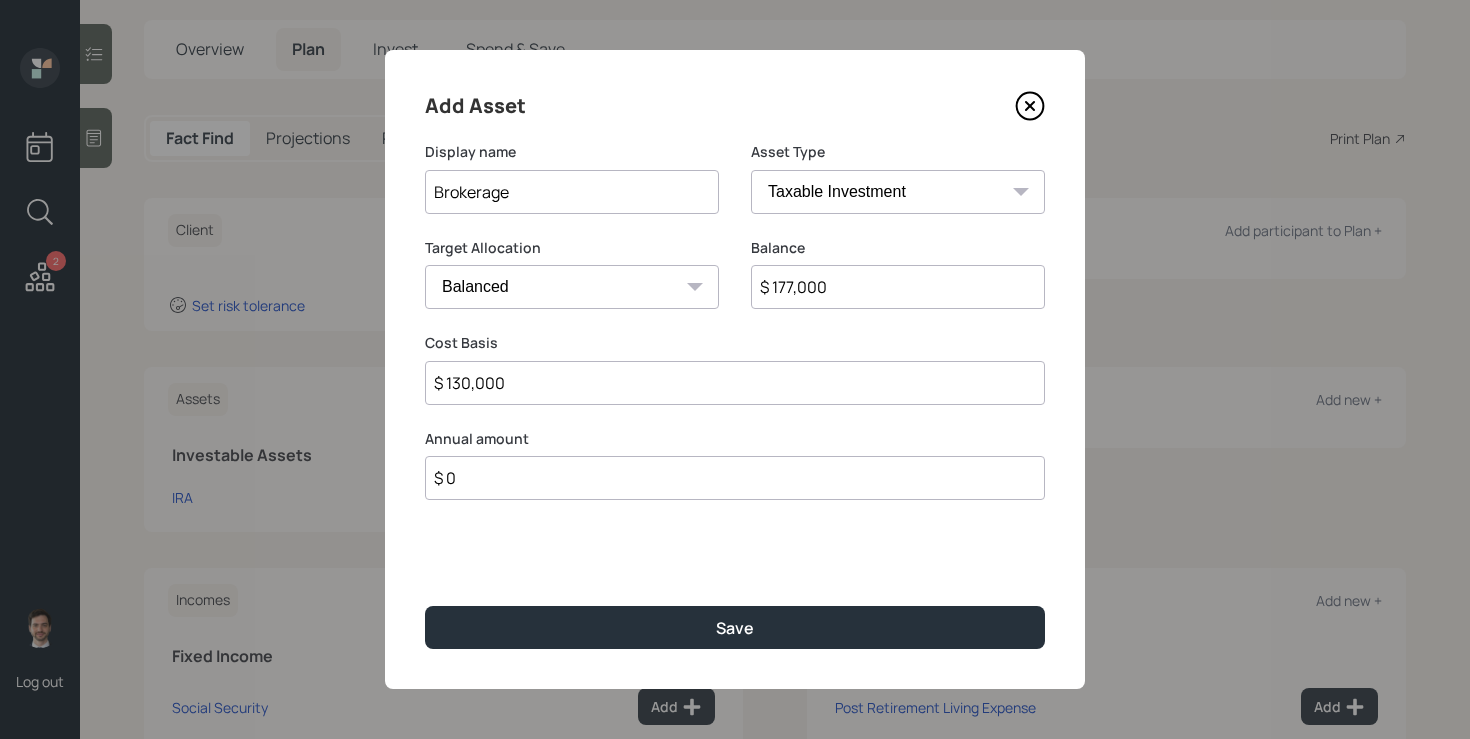 type on "$ 130,000" 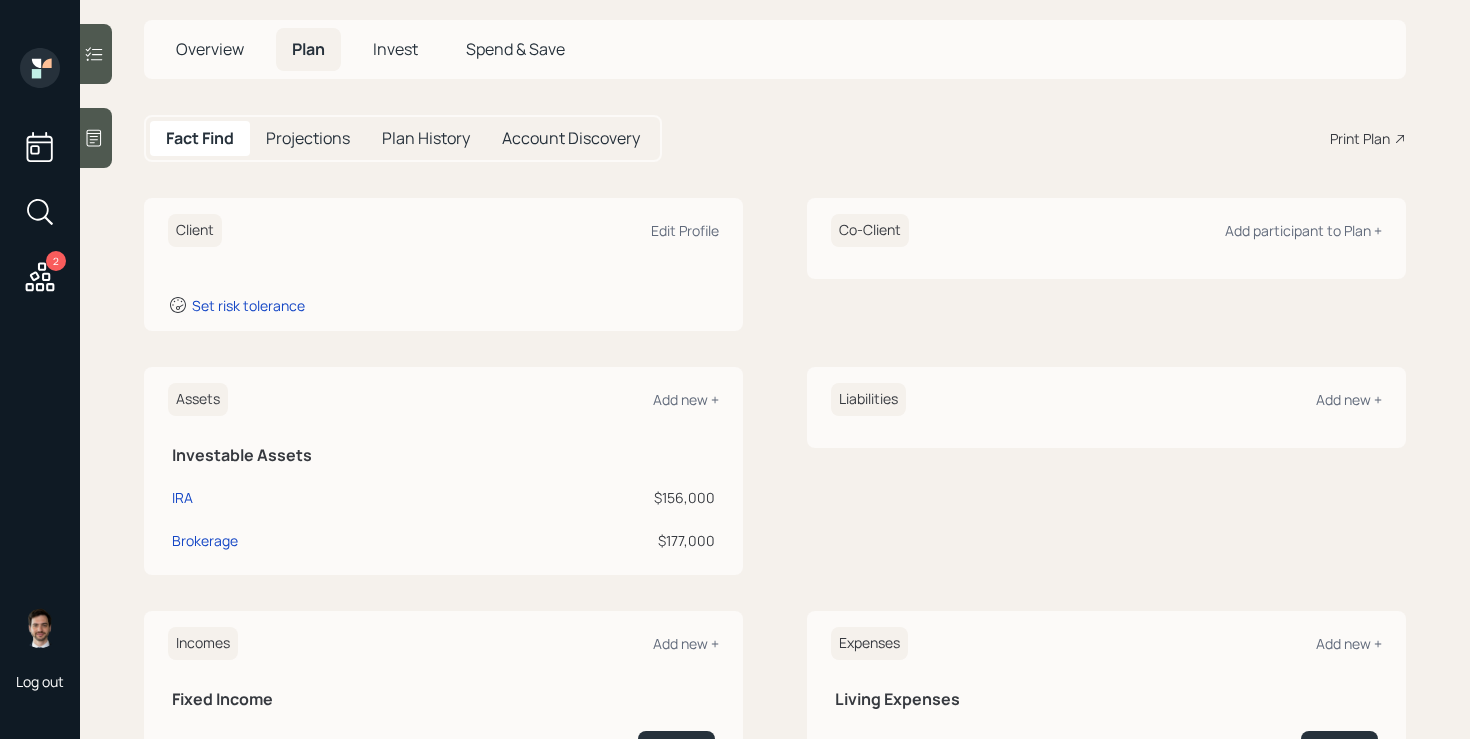 click on "Kai Bortz Plan Delivery • (old plan-delivery) Kustomer Overview Plan Invest Spend & Save Fact Find Projections Plan History Account Discovery Print Plan Client Edit Profile Set risk tolerance Co-Client Add participant to Plan + Assets Add new + Investable Assets IRA $[NUMBER] Brokerage $[NUMBER] Liabilities Add new + Incomes Add new + Fixed Income Social Security Add Employment Full-time work Add Expenses Add new + Living Expenses Post Retirement Living Expense Add Pre Retirement Living Expense Add Healthcare Costs Post Retirement Healthcare Cost Add" at bounding box center [775, 369] 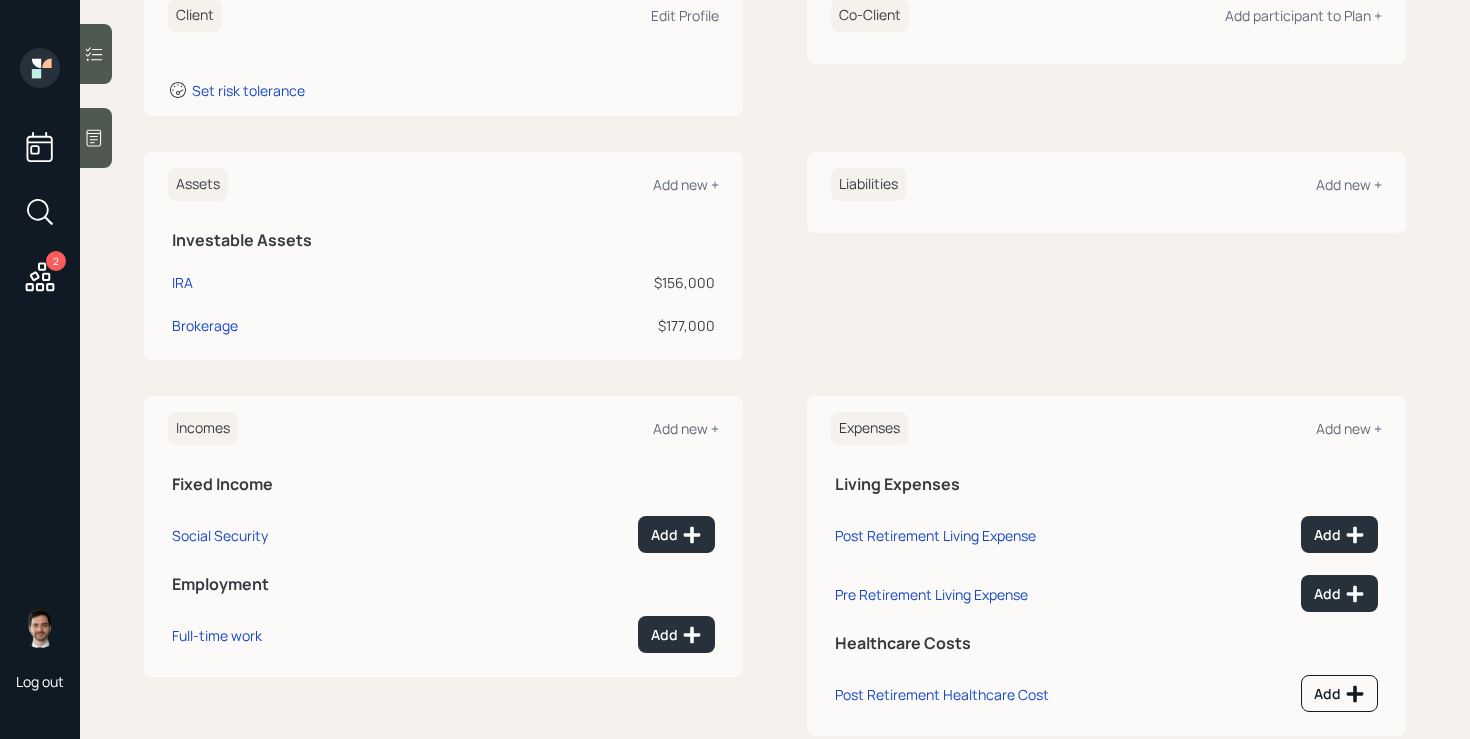 scroll, scrollTop: 324, scrollLeft: 0, axis: vertical 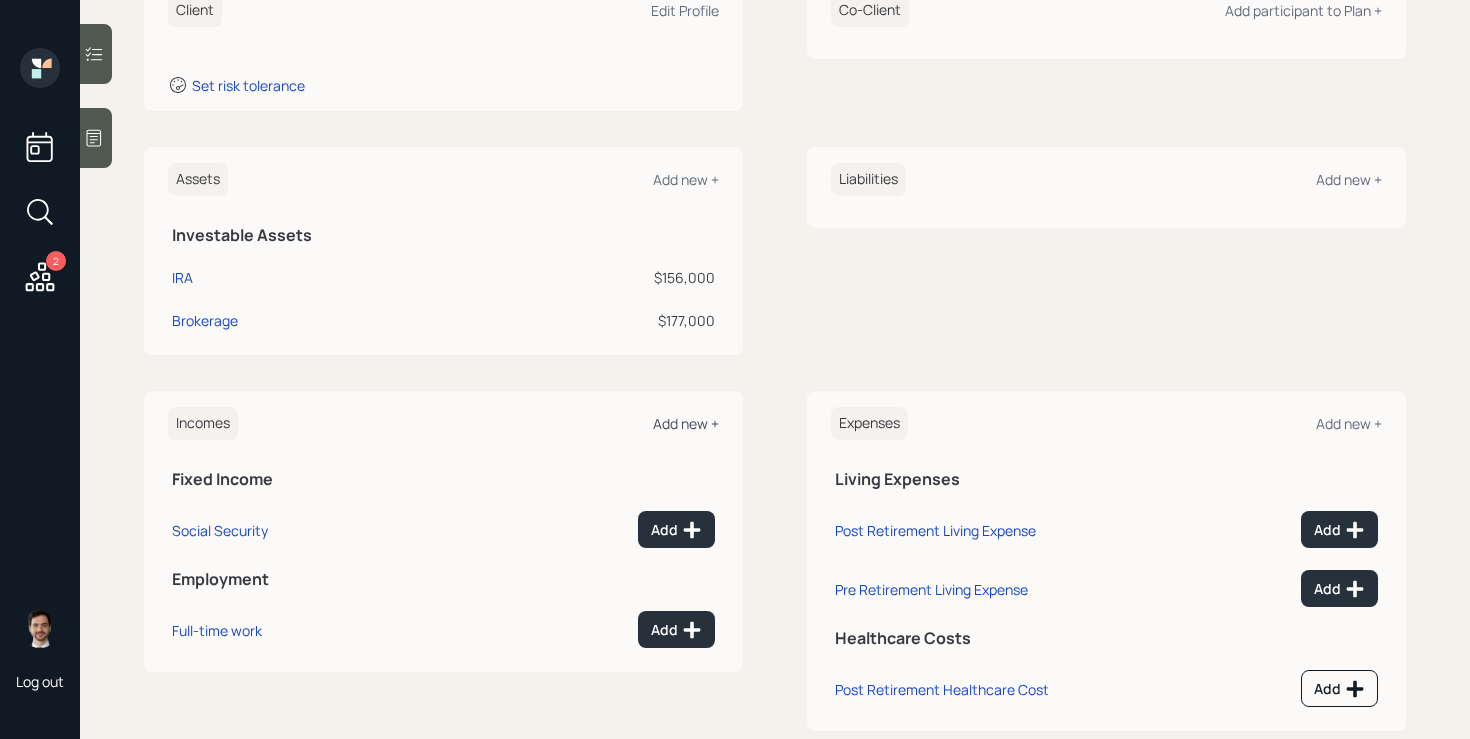 click on "Add new +" at bounding box center [686, 423] 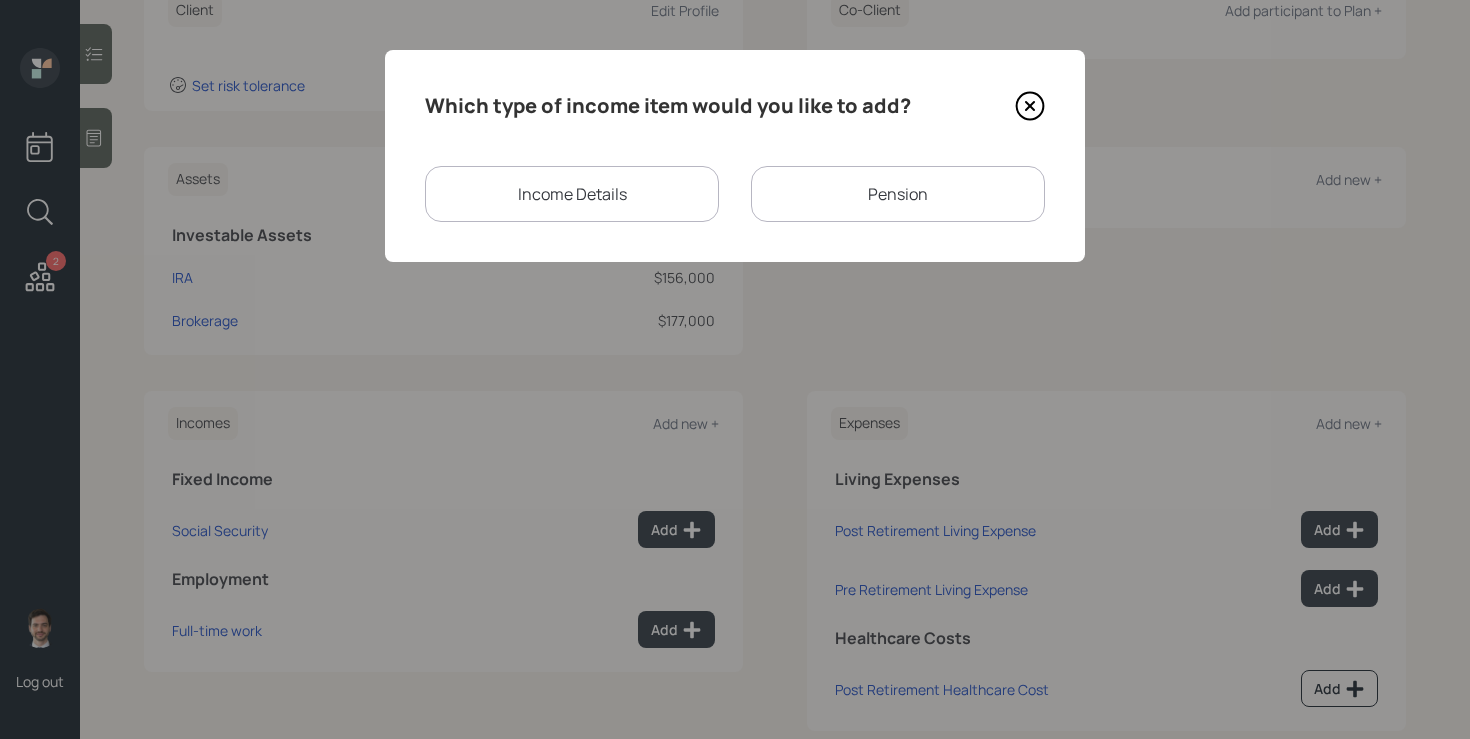 click on "Income Details" at bounding box center [572, 194] 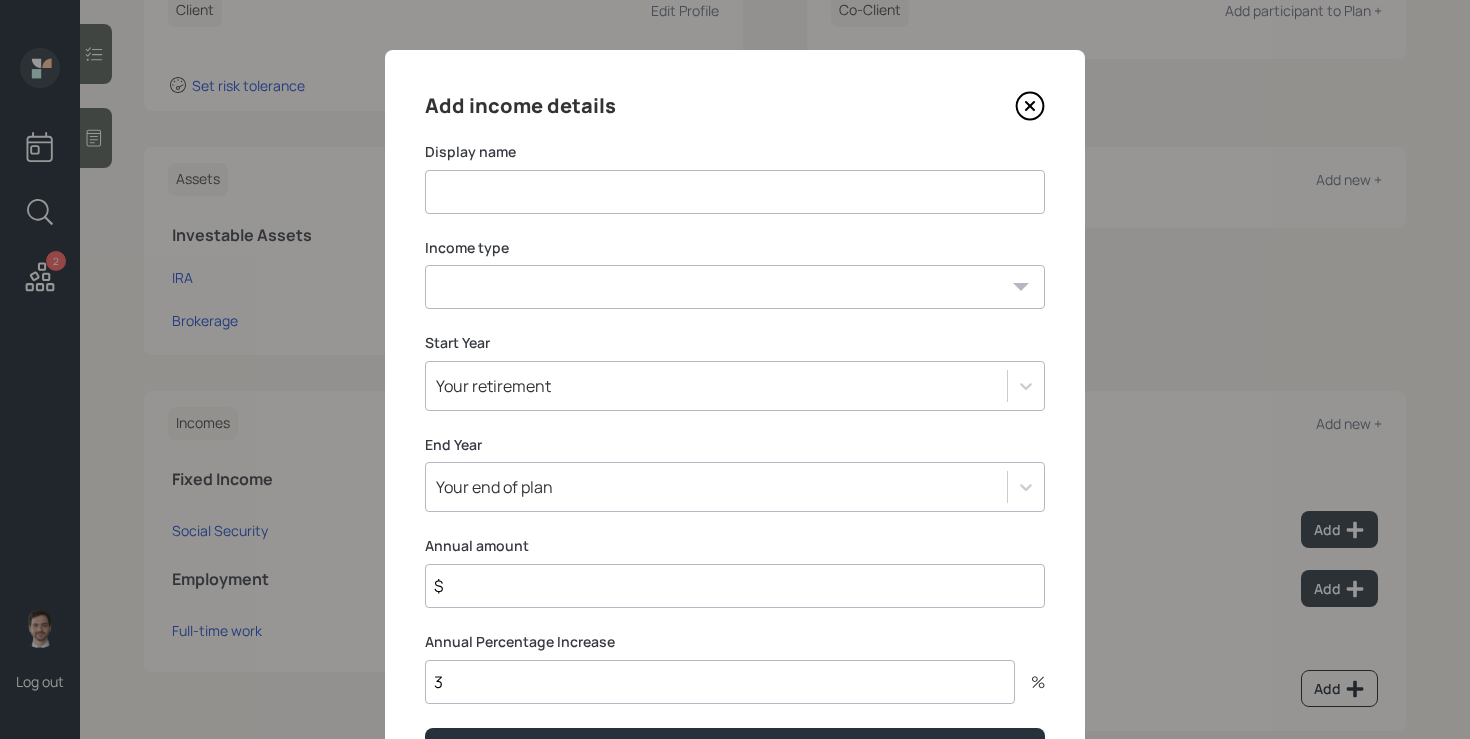 click at bounding box center (735, 192) 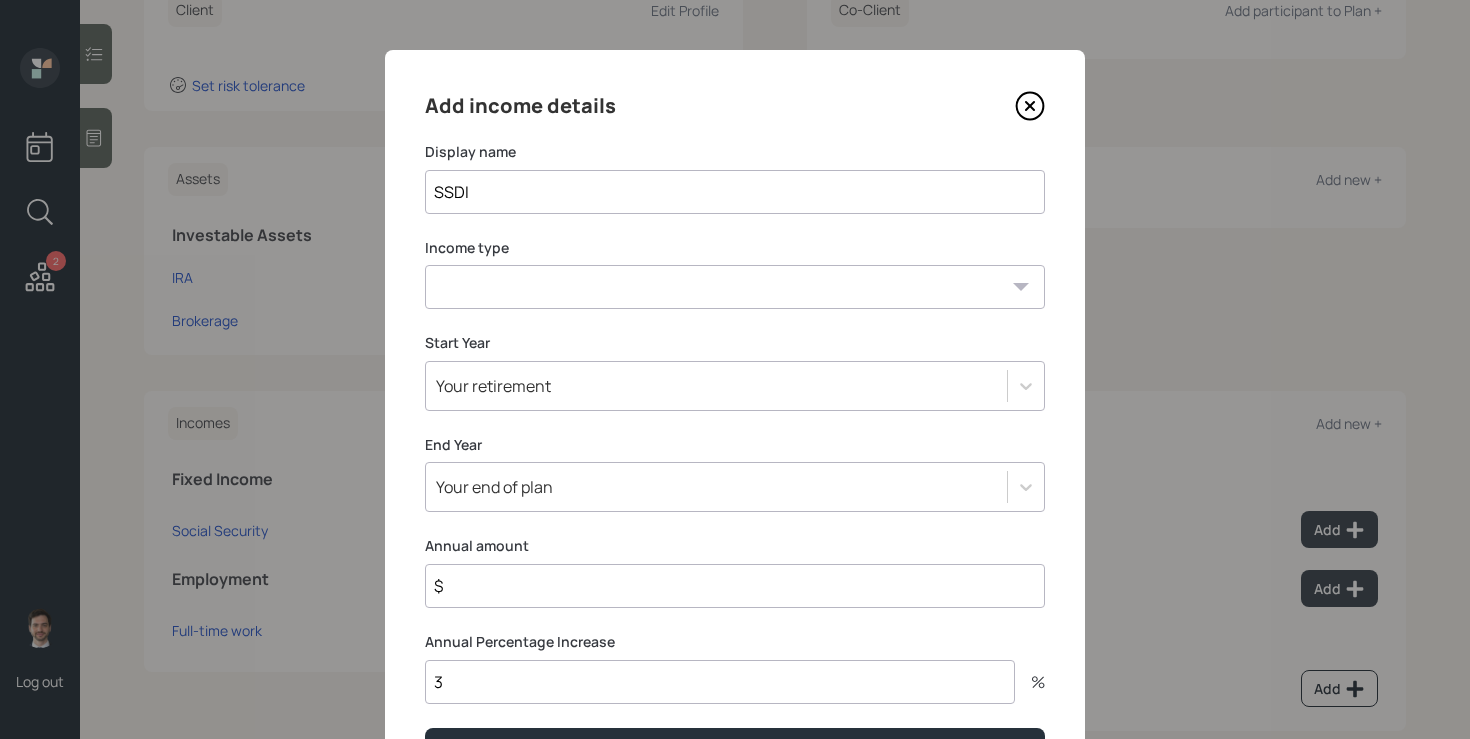 type on "SSDI" 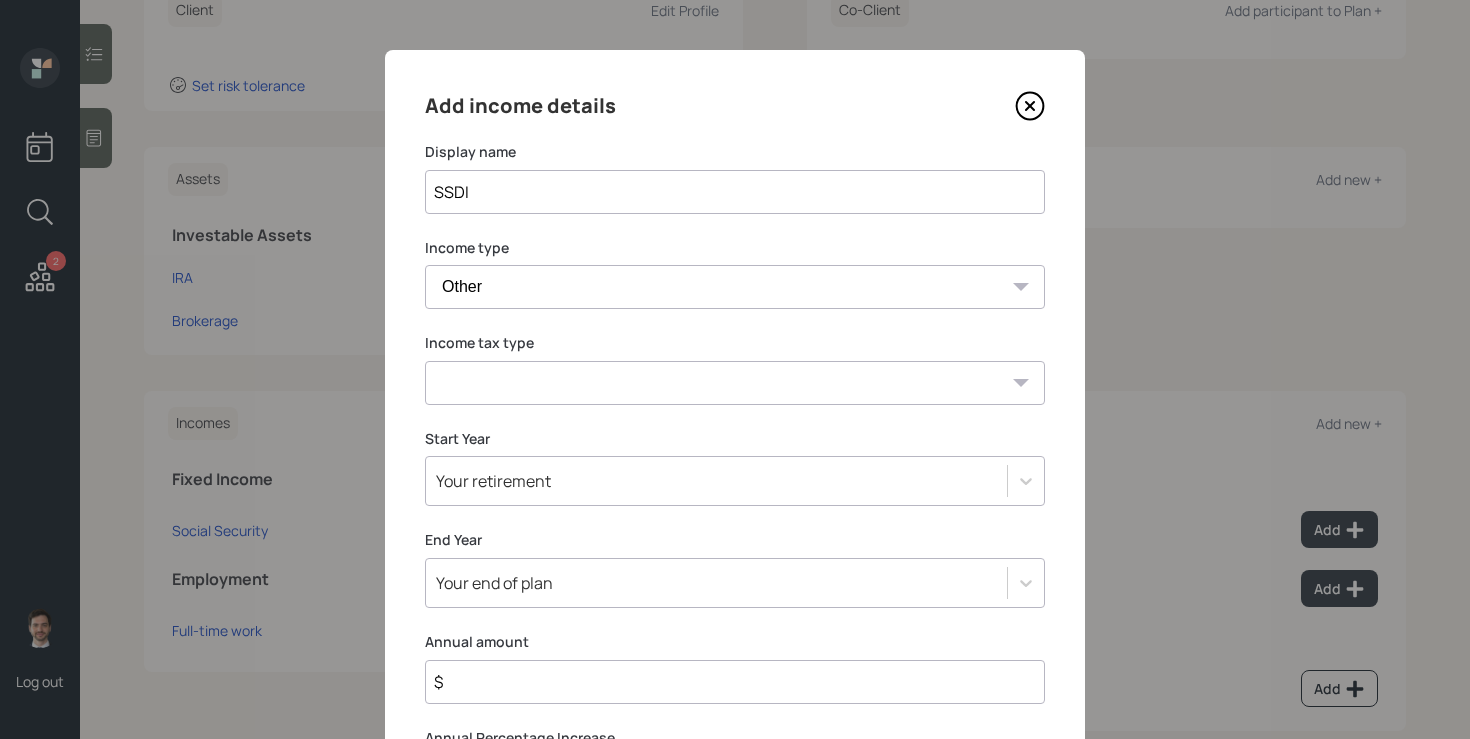 select on "tax_free" 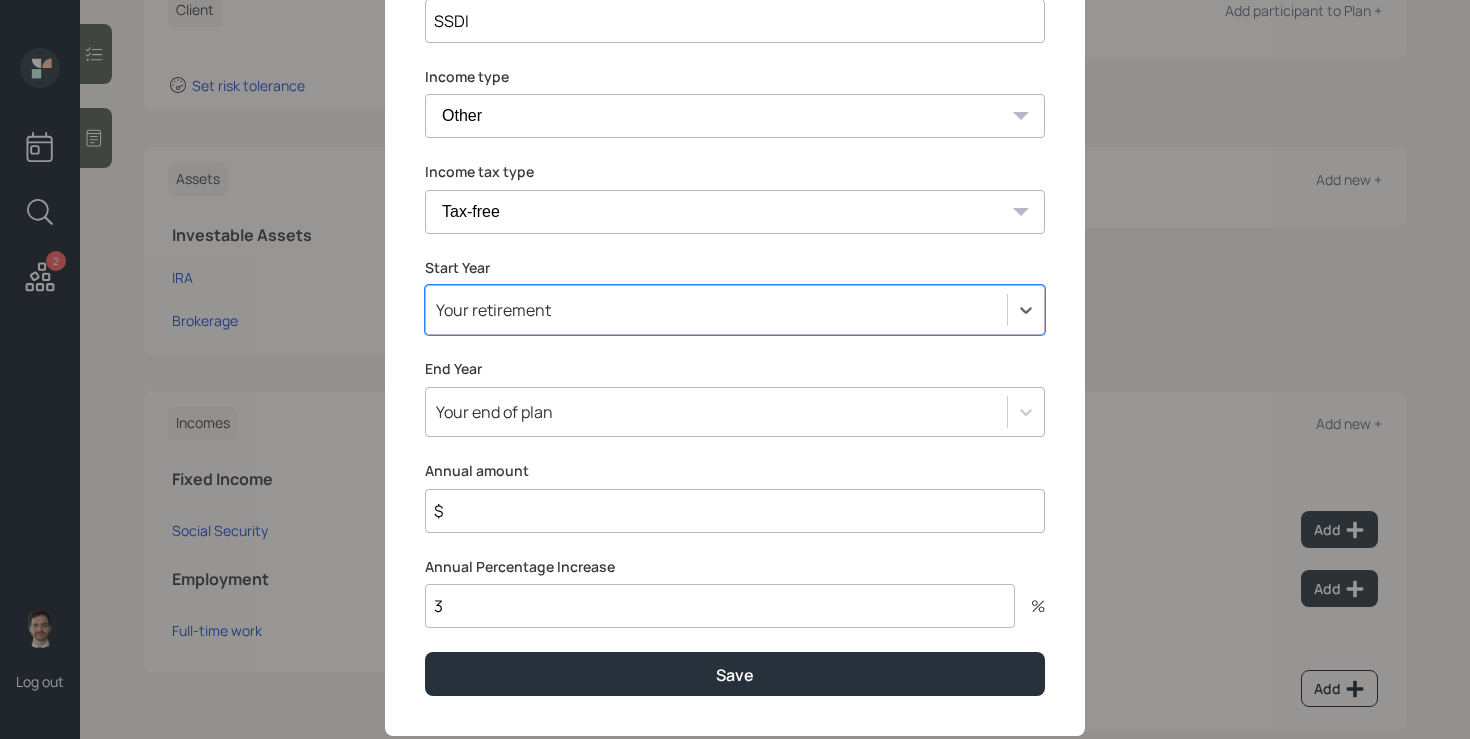 scroll, scrollTop: 218, scrollLeft: 0, axis: vertical 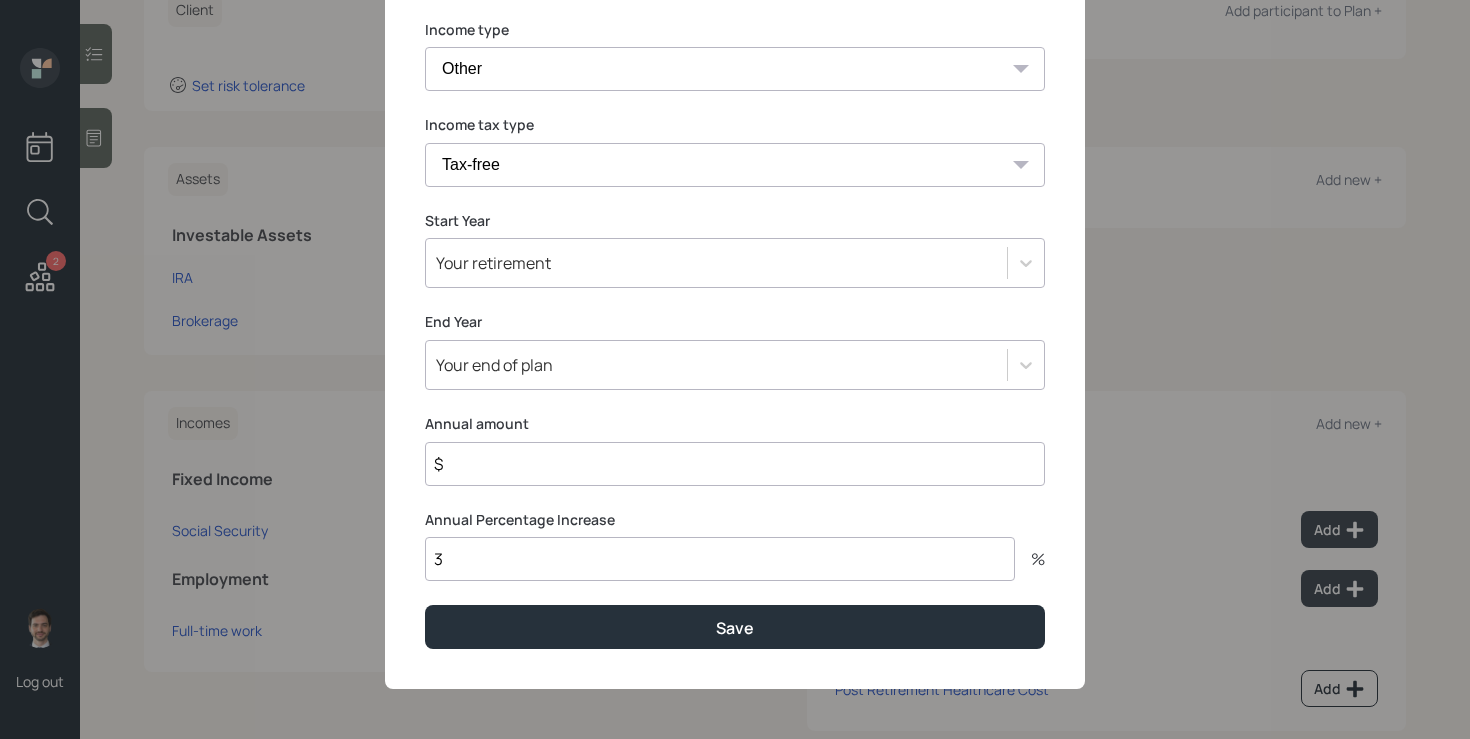 click on "$" at bounding box center (735, 464) 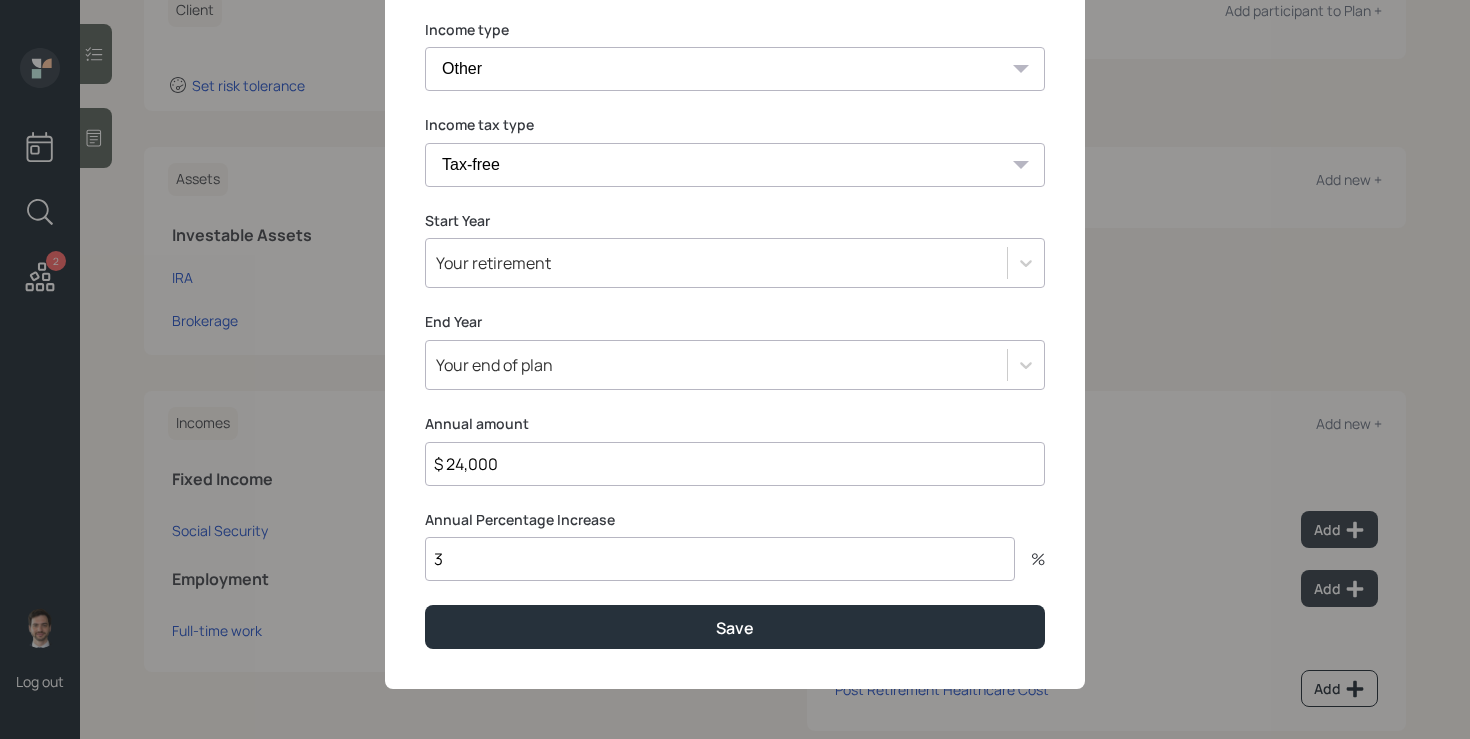 type on "$ 24,000" 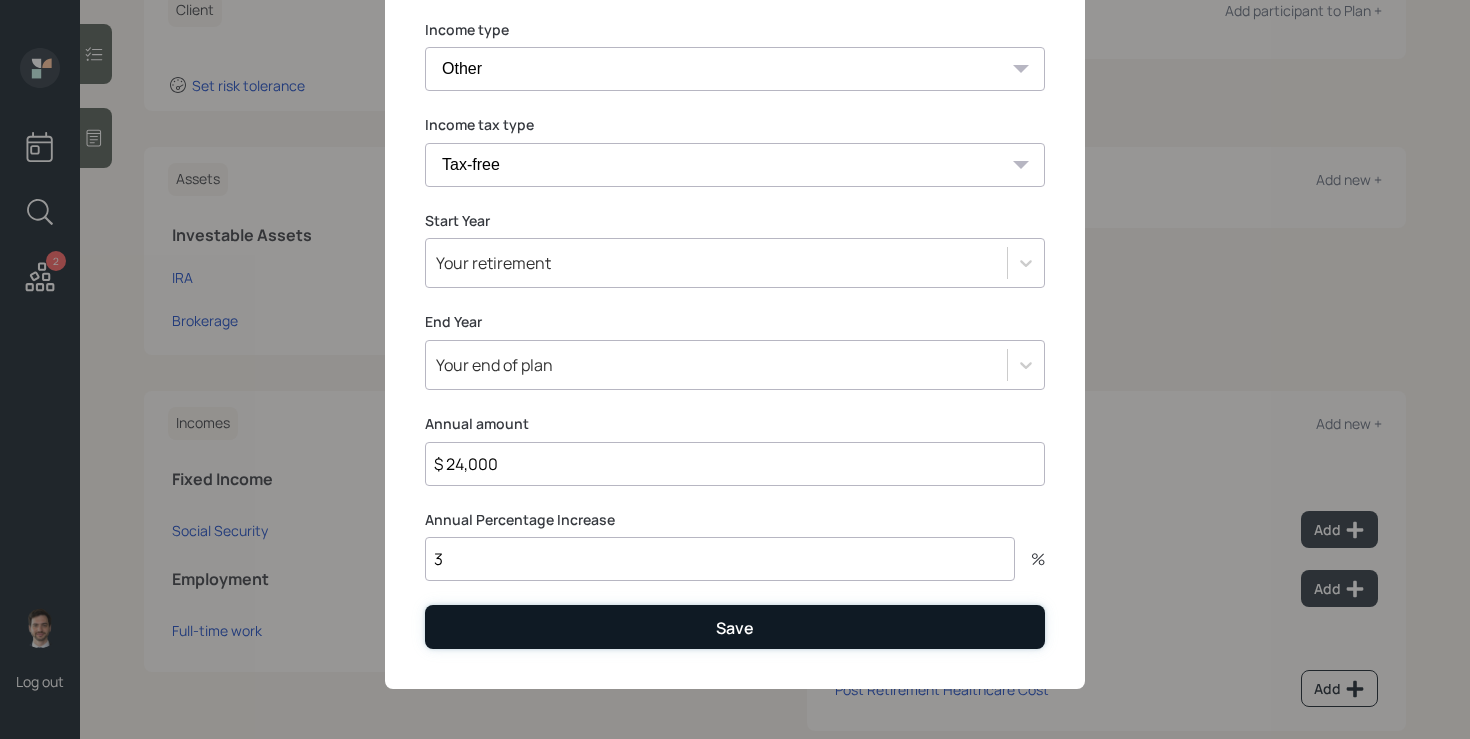 click on "Save" at bounding box center [735, 626] 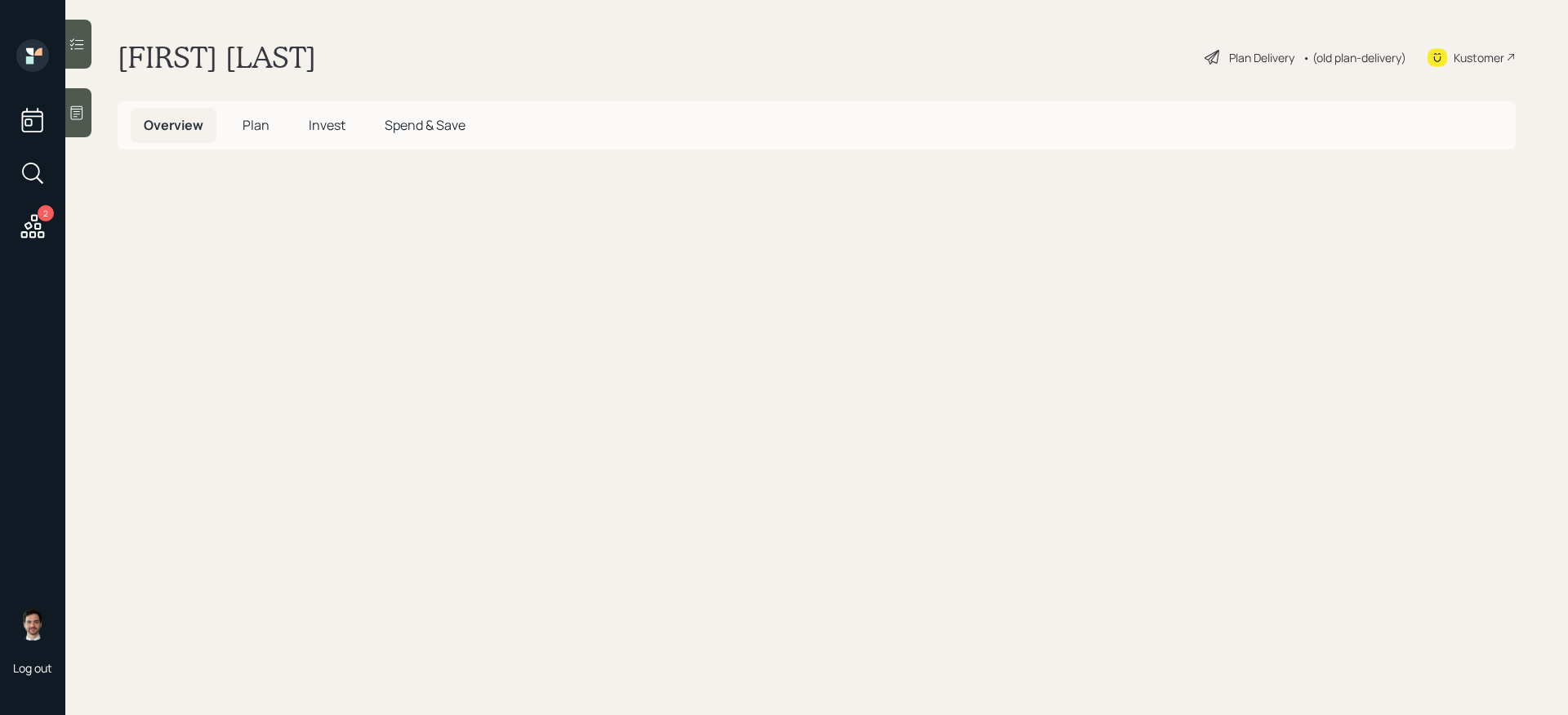 scroll, scrollTop: 0, scrollLeft: 0, axis: both 